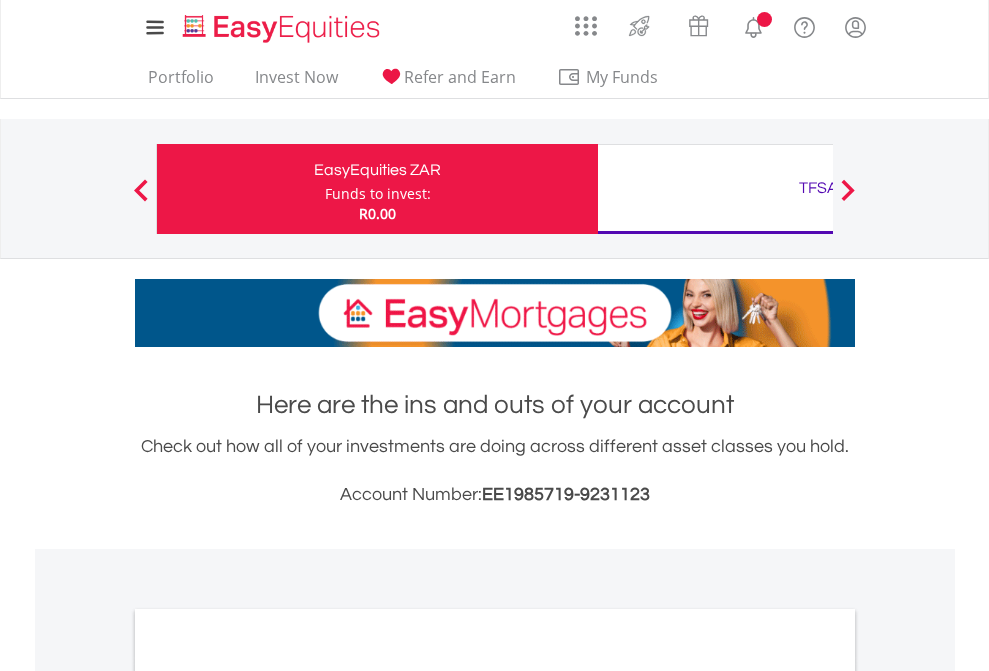 scroll, scrollTop: 0, scrollLeft: 0, axis: both 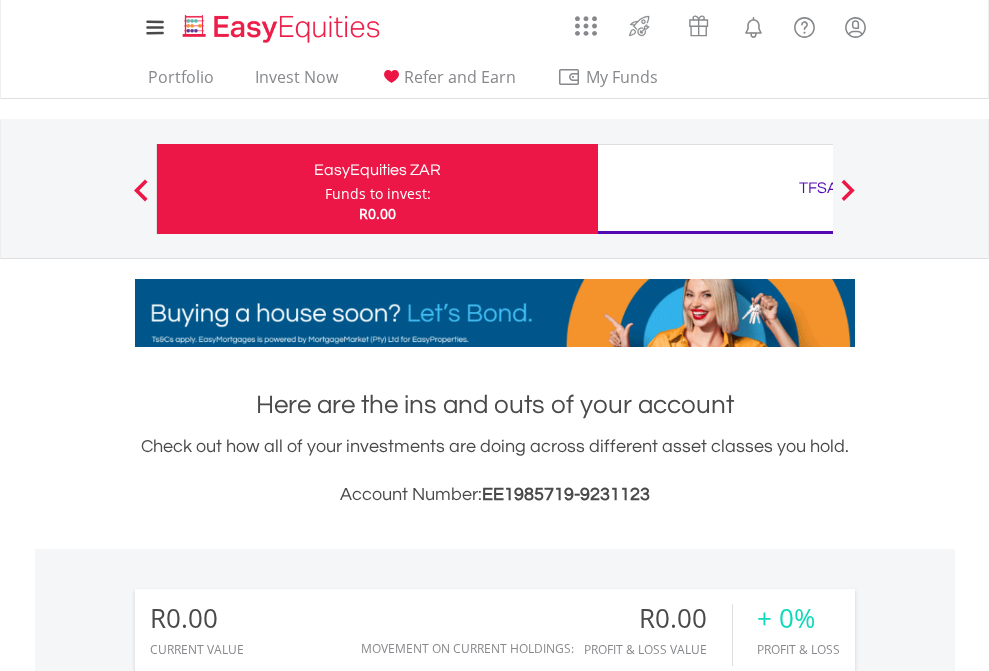 click on "Funds to invest:" at bounding box center (378, 194) 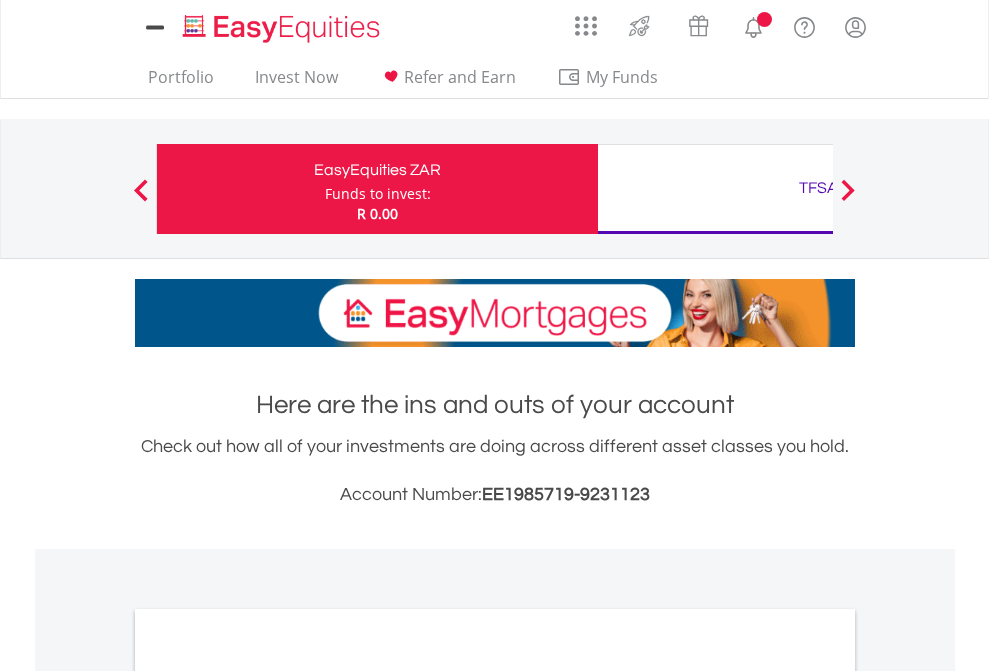 scroll, scrollTop: 0, scrollLeft: 0, axis: both 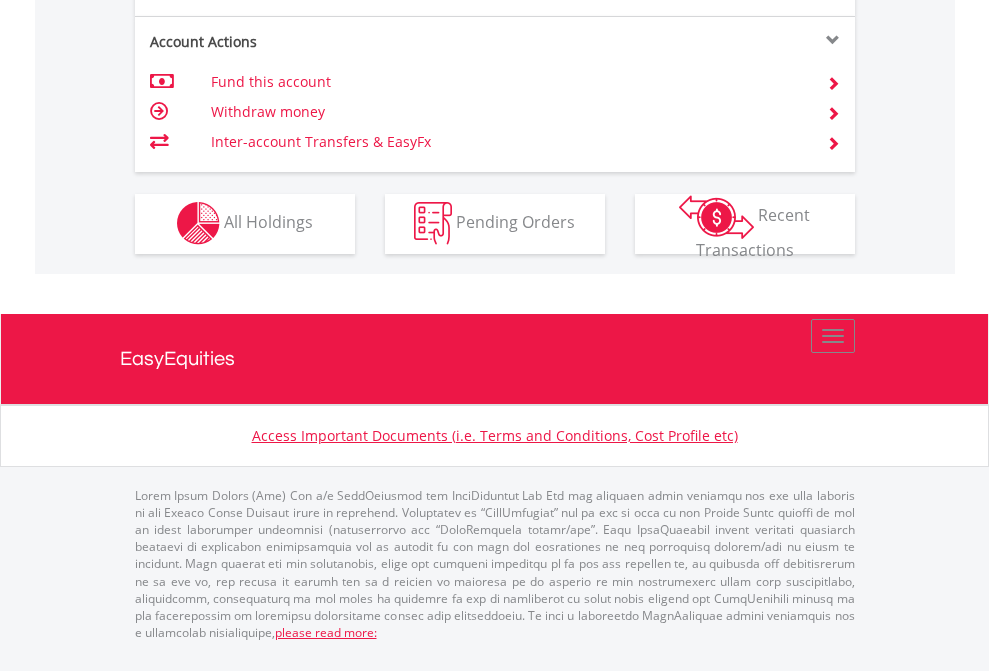 click on "Investment types" at bounding box center [706, -353] 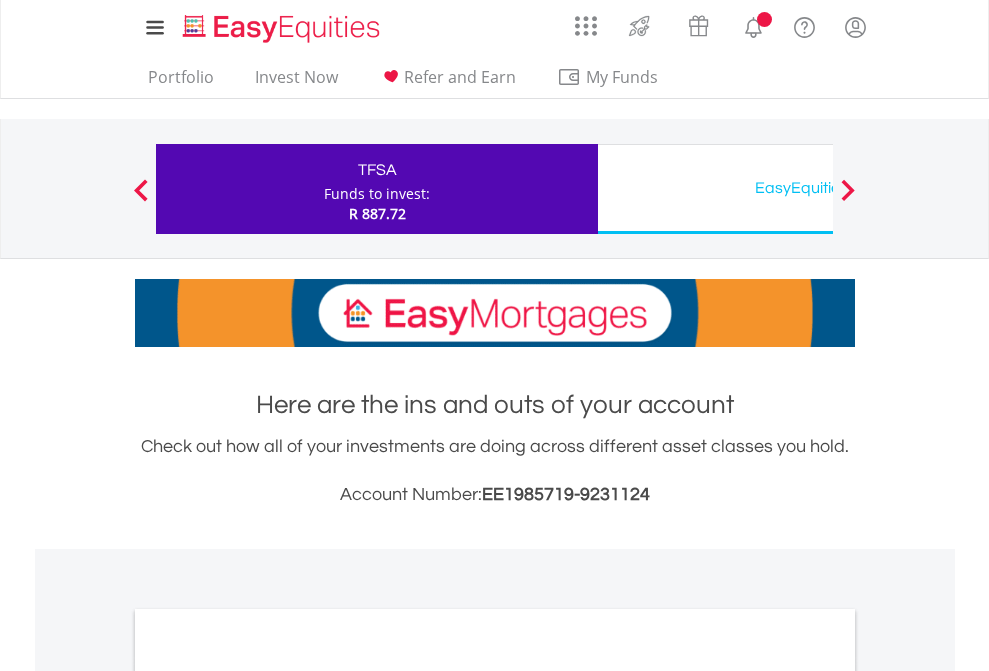 scroll, scrollTop: 0, scrollLeft: 0, axis: both 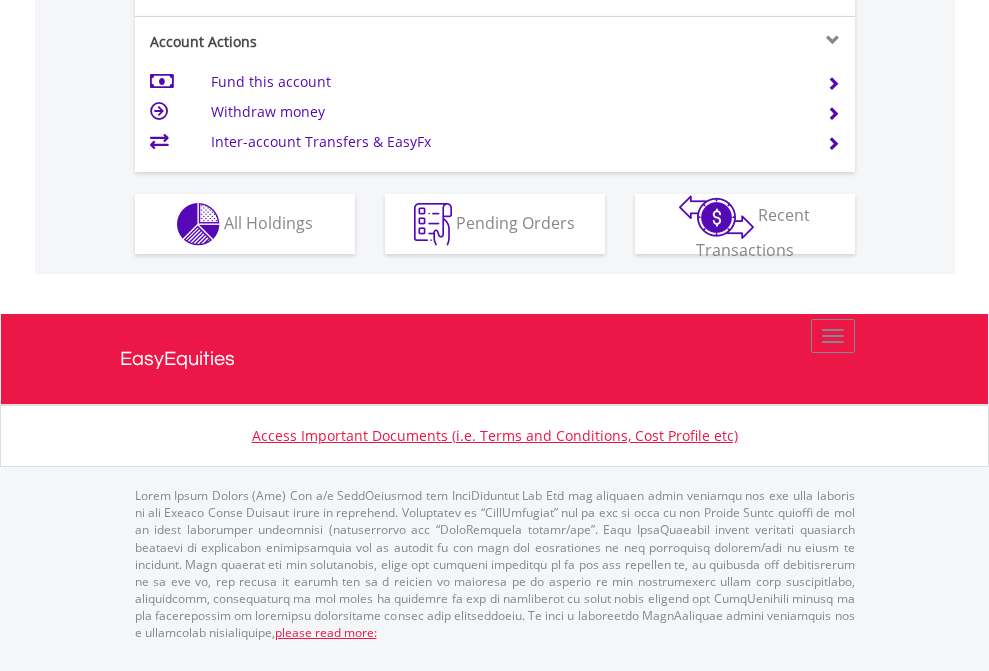 click on "Investment types" at bounding box center (706, -337) 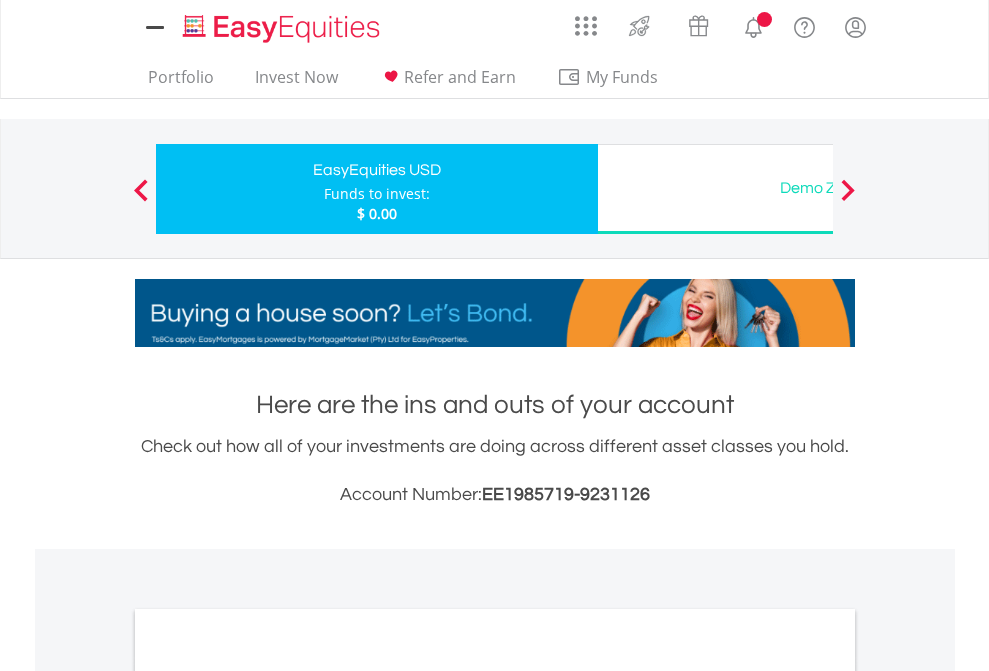 scroll, scrollTop: 0, scrollLeft: 0, axis: both 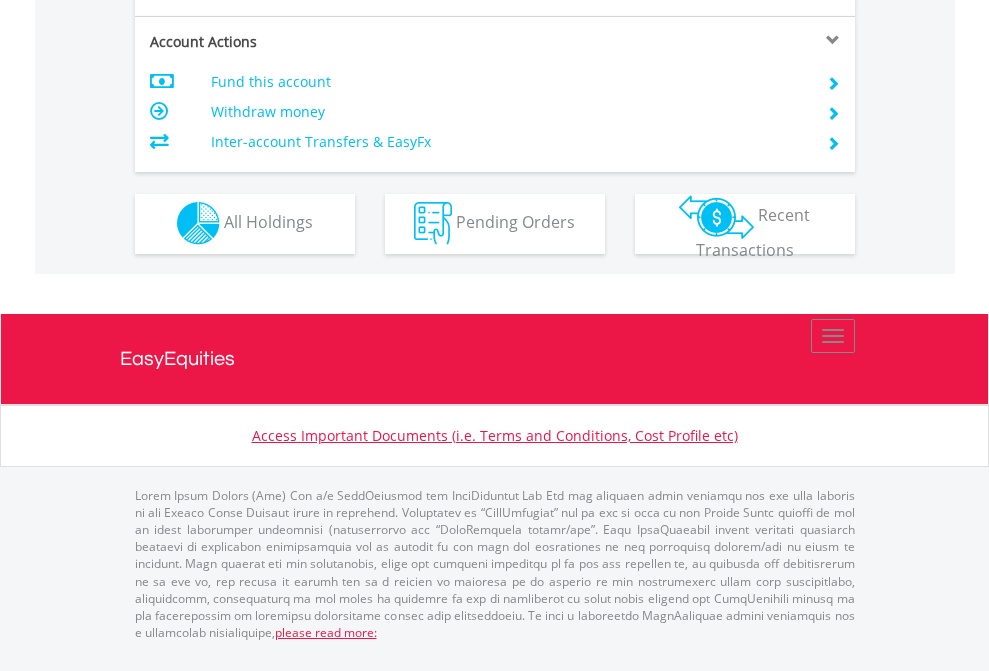 click on "Investment types" at bounding box center (706, -353) 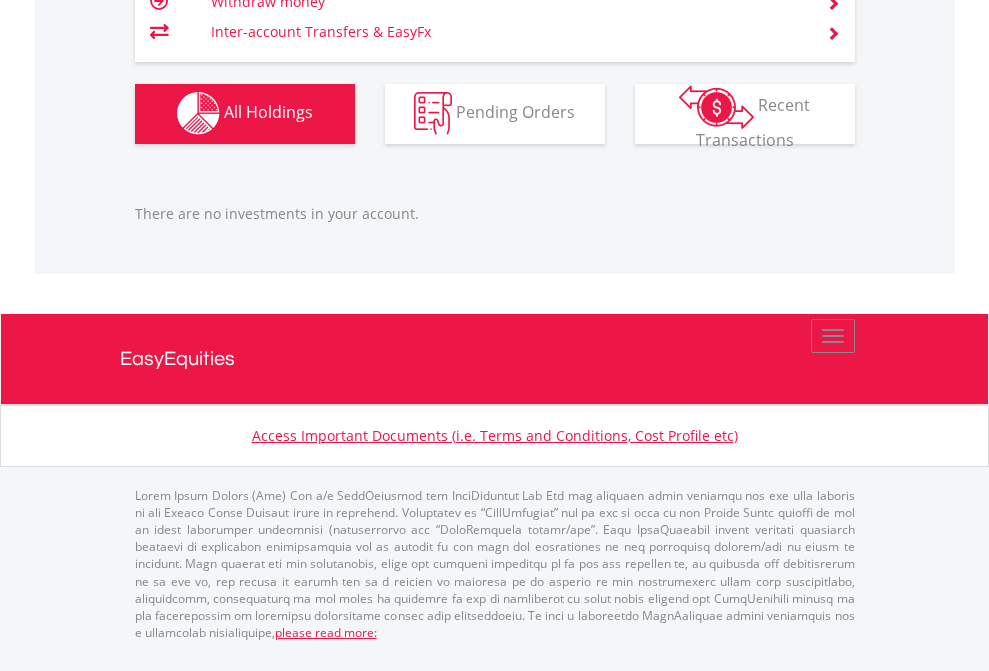 scroll, scrollTop: 1980, scrollLeft: 0, axis: vertical 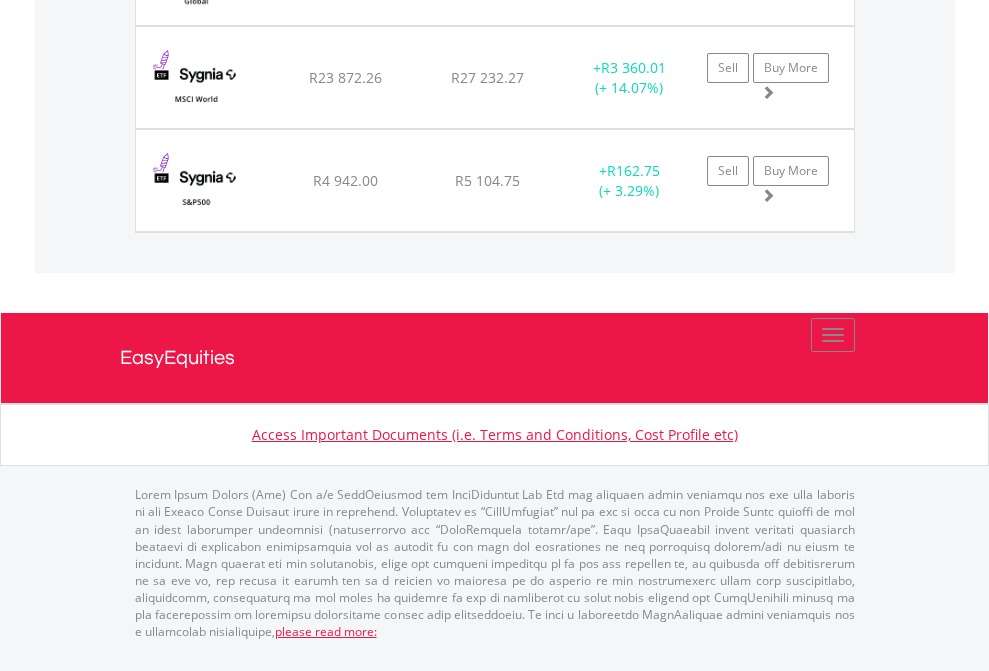 click on "EasyEquities USD" at bounding box center (818, -1751) 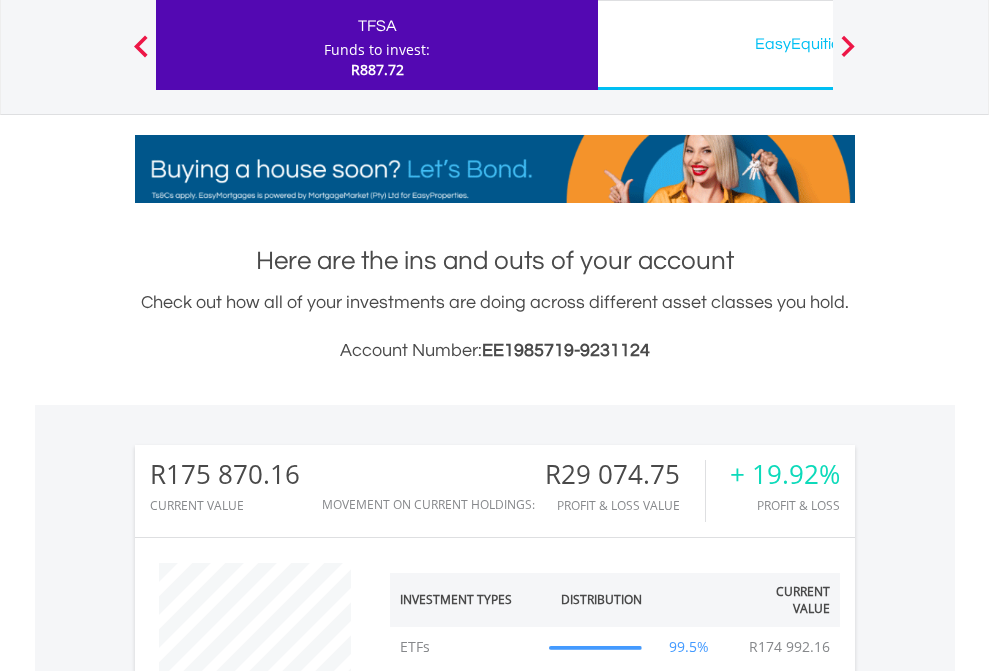 click on "All Holdings" at bounding box center [268, 1322] 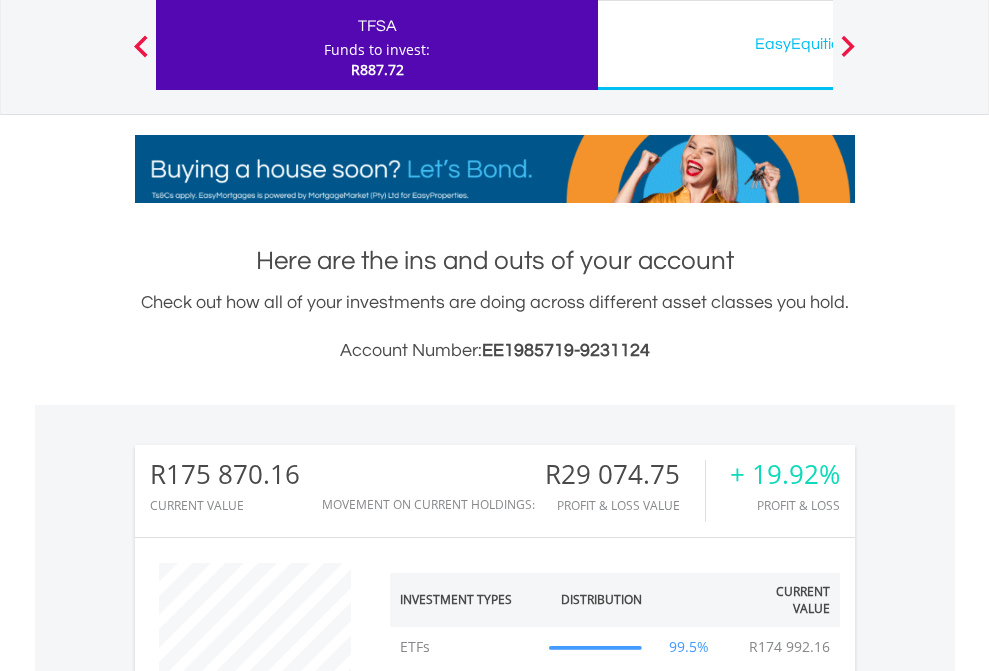 scroll, scrollTop: 1493, scrollLeft: 0, axis: vertical 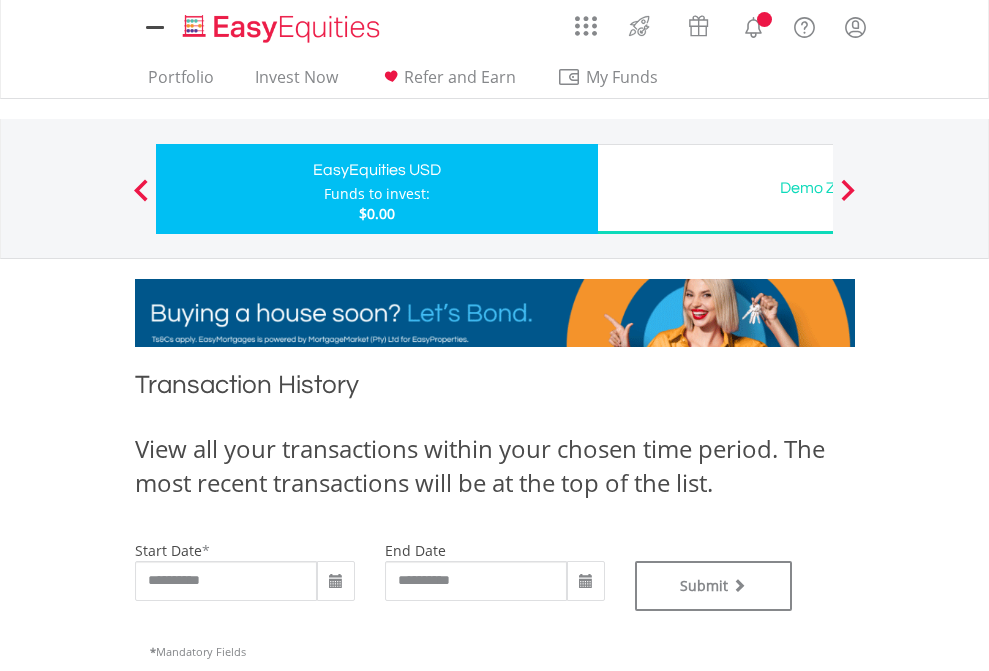 type on "**********" 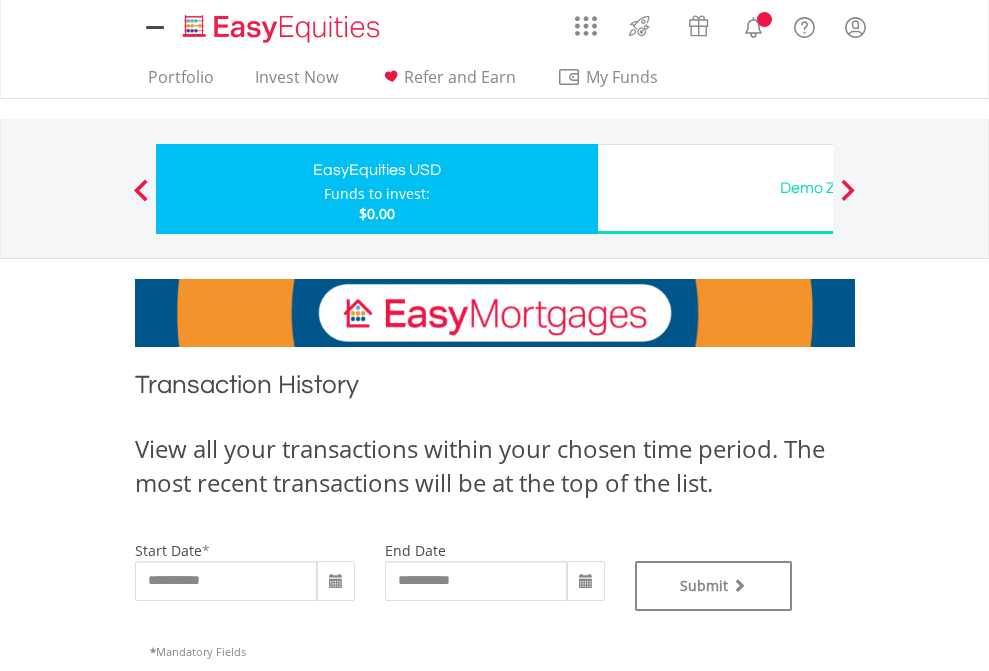 type on "**********" 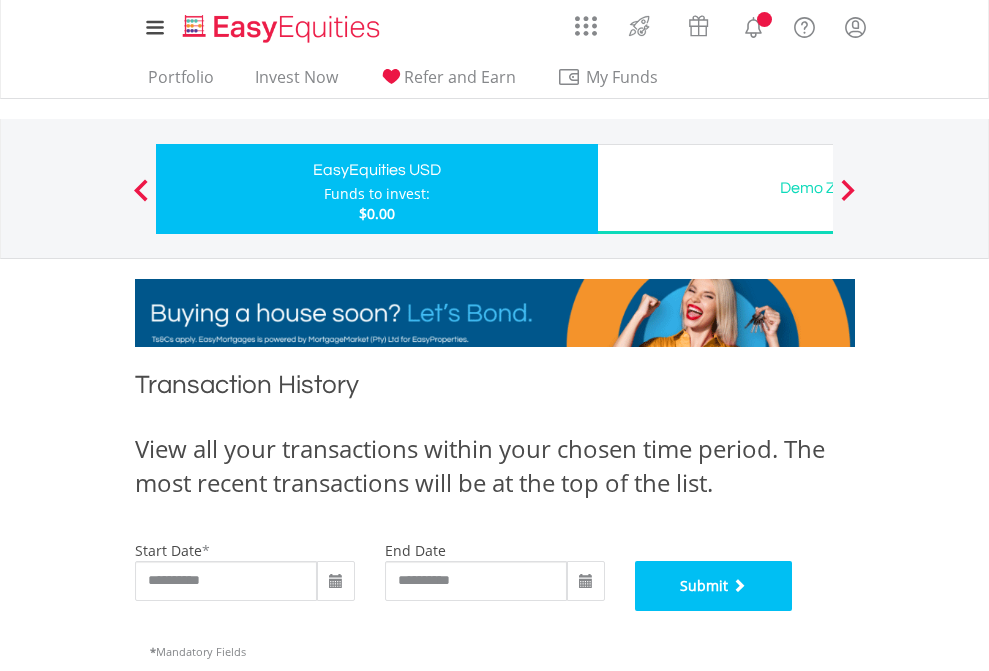 click on "Submit" at bounding box center (714, 586) 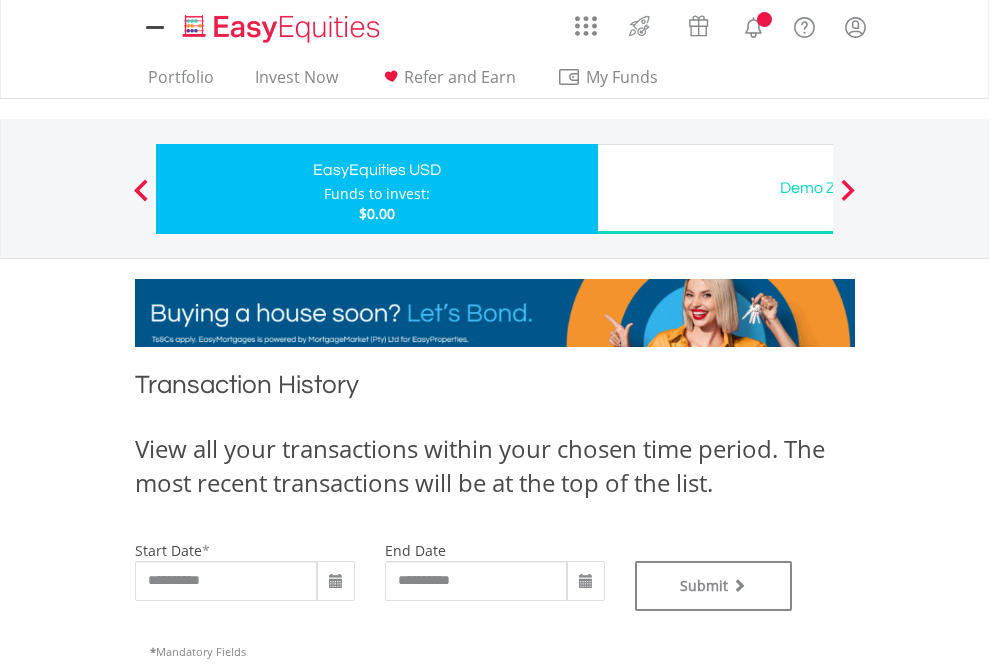 scroll, scrollTop: 0, scrollLeft: 0, axis: both 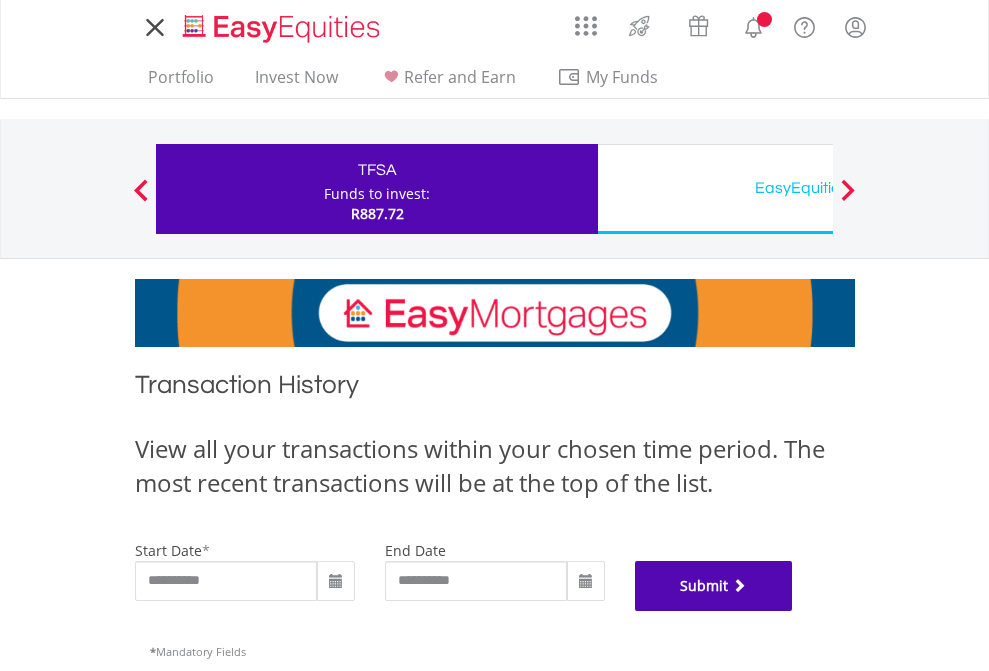 click on "Submit" at bounding box center (714, 586) 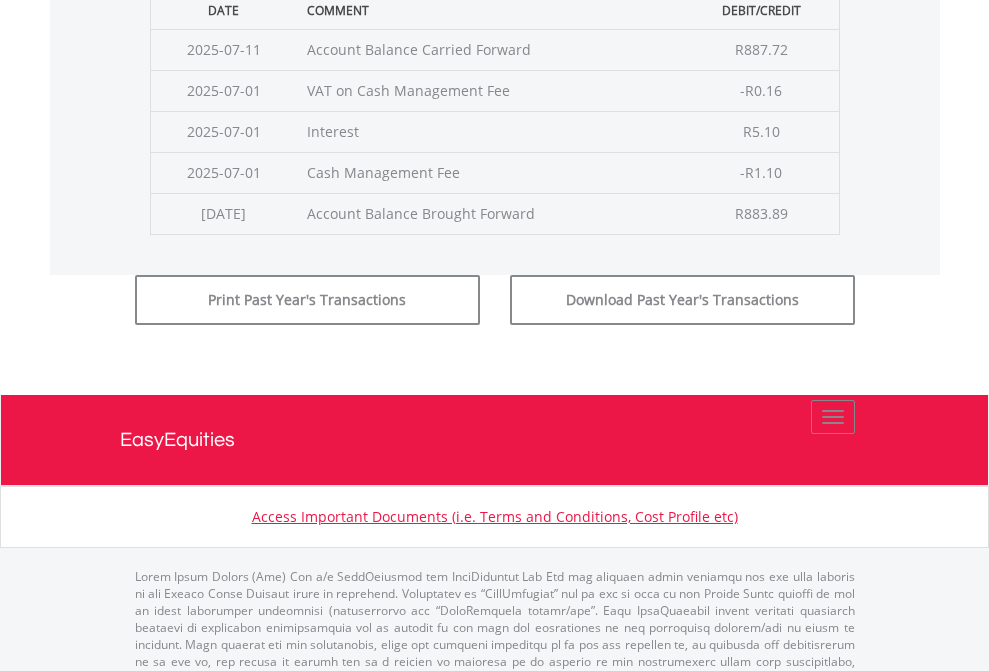 scroll, scrollTop: 811, scrollLeft: 0, axis: vertical 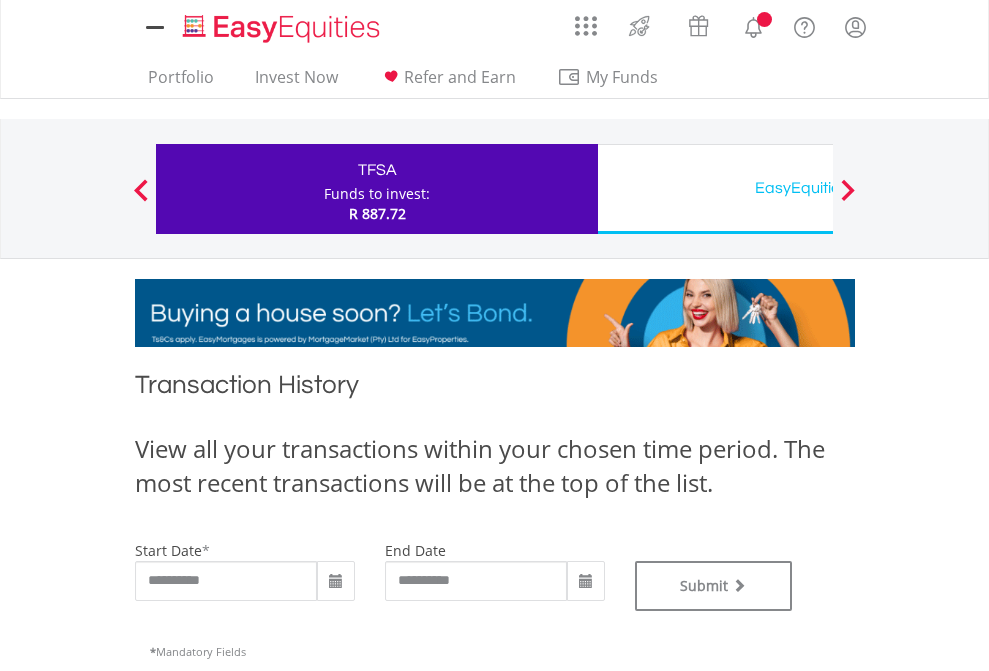 click on "EasyEquities USD" at bounding box center (818, 188) 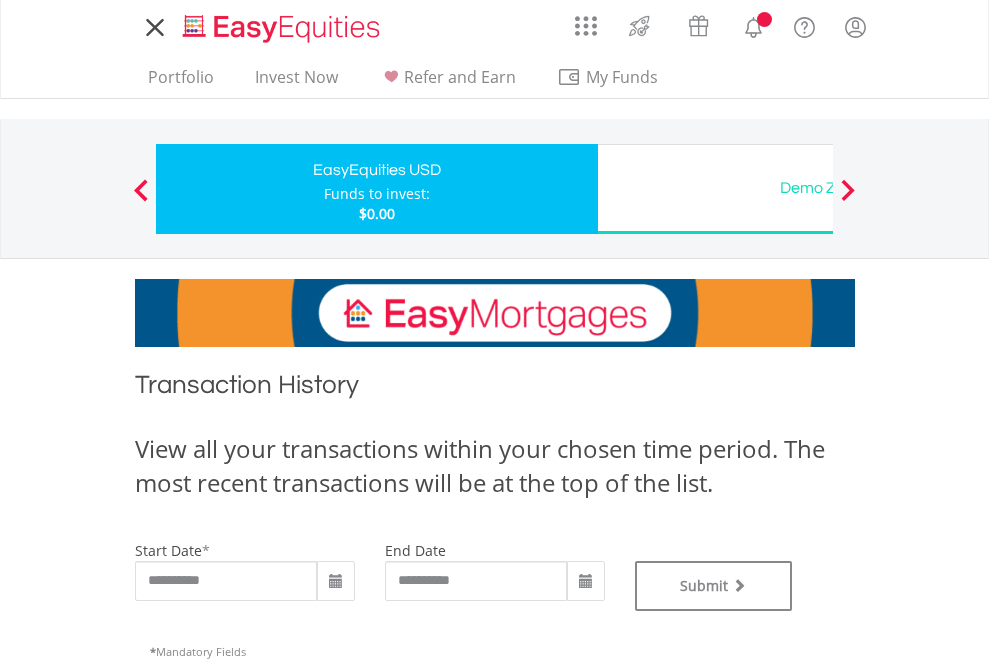 scroll, scrollTop: 0, scrollLeft: 0, axis: both 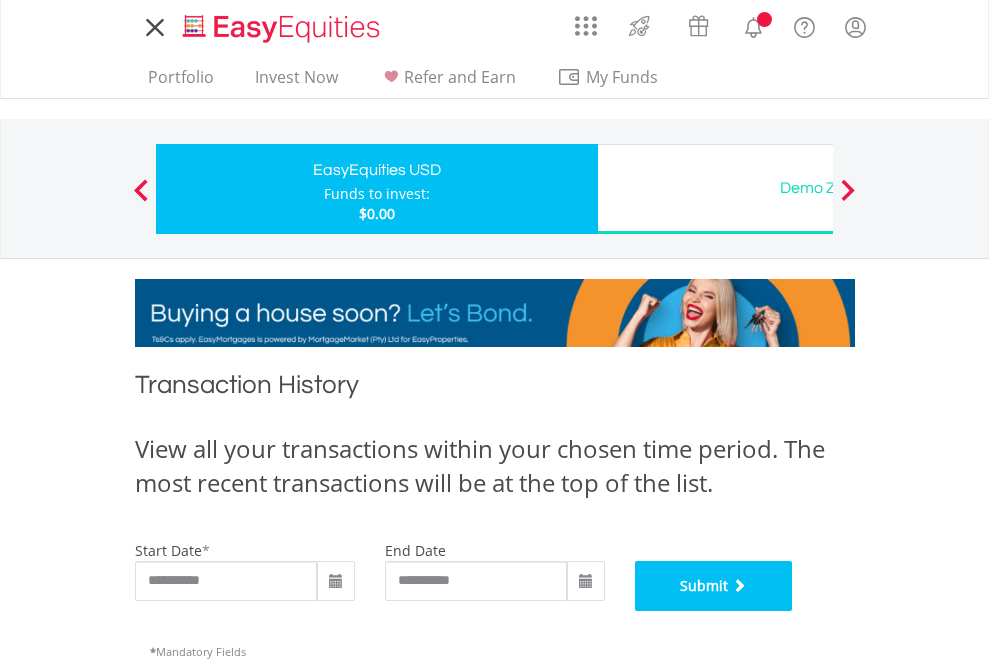 click on "Submit" at bounding box center [714, 586] 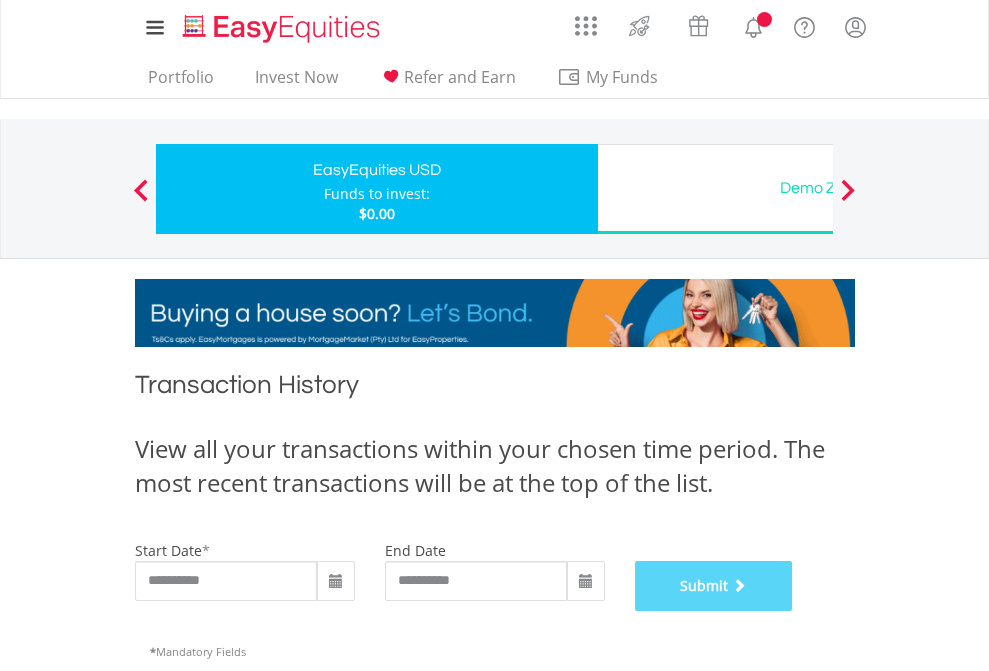 scroll, scrollTop: 811, scrollLeft: 0, axis: vertical 